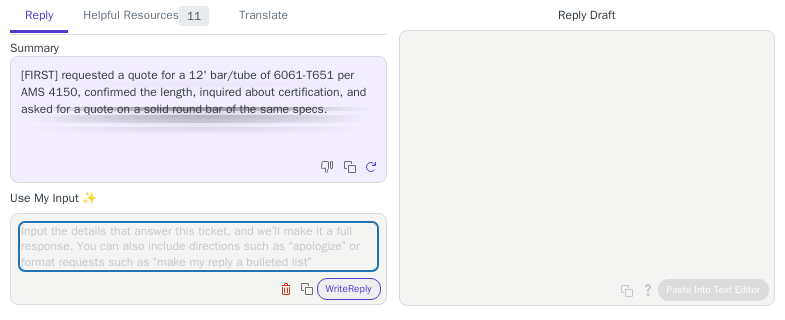 scroll, scrollTop: 0, scrollLeft: 0, axis: both 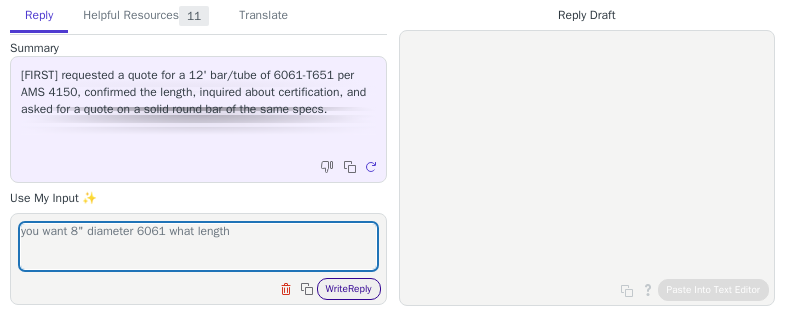 type on "you want 8" diameter 6061 what length" 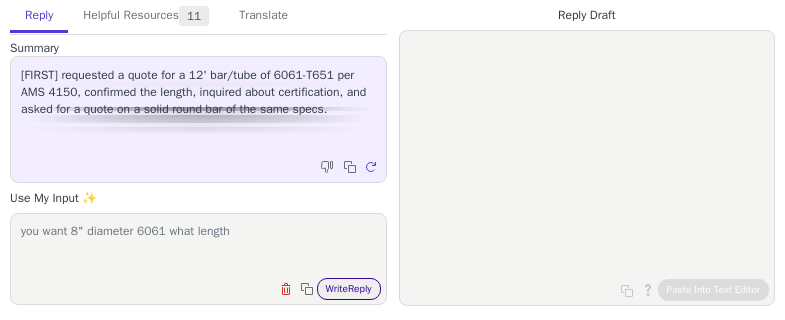 click on "Write  Reply" at bounding box center [349, 289] 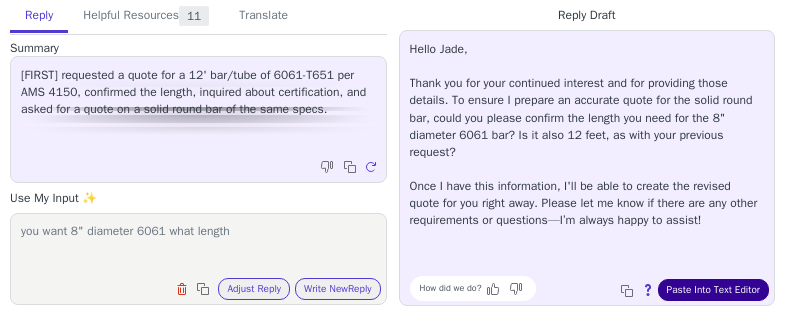 click on "Paste Into Text Editor" at bounding box center (713, 290) 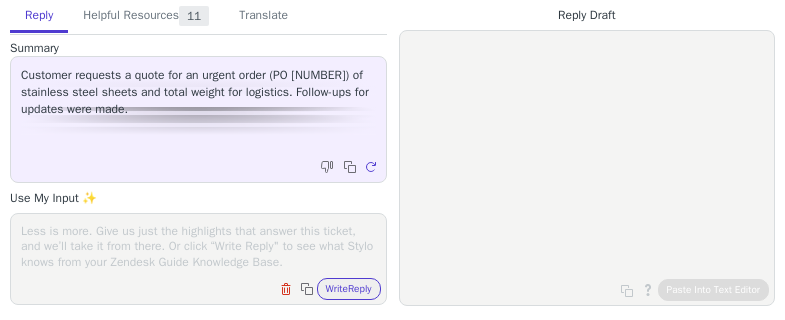 scroll, scrollTop: 0, scrollLeft: 0, axis: both 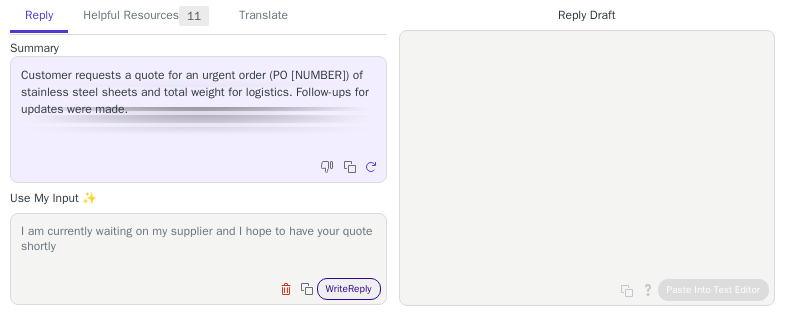 type on "I am currently waiting on my supplier and I hope to have your quote shortly" 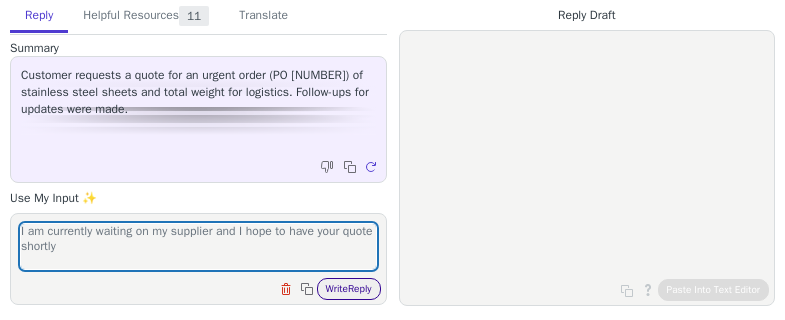 click on "Write  Reply" at bounding box center (349, 289) 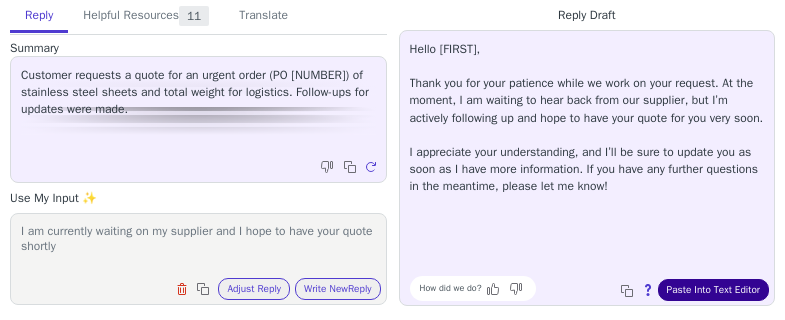 click on "Paste Into Text Editor" at bounding box center [713, 290] 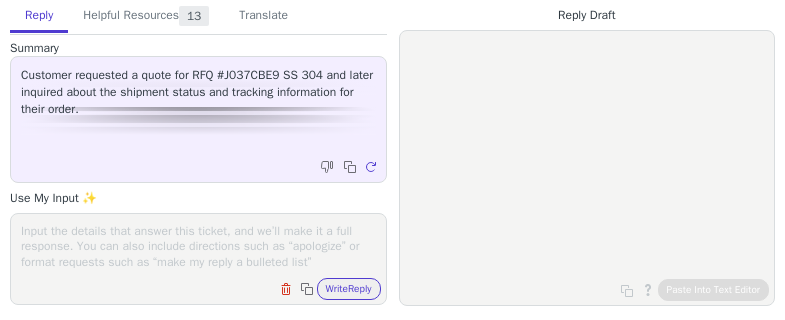 scroll, scrollTop: 0, scrollLeft: 0, axis: both 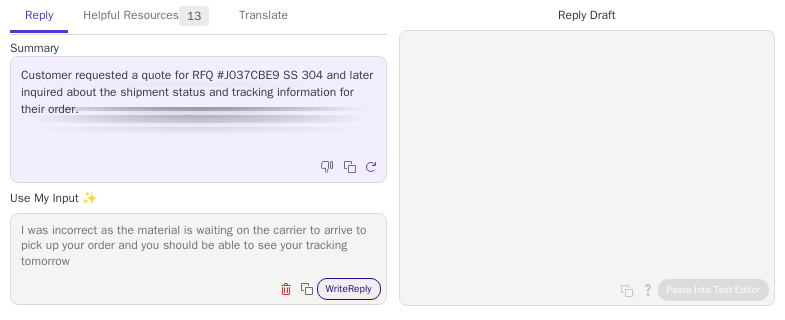 type on "I was incorrect as the material is waiting on the carrier to arrive to pick up your order and you should be able to see your tracking tomorrow" 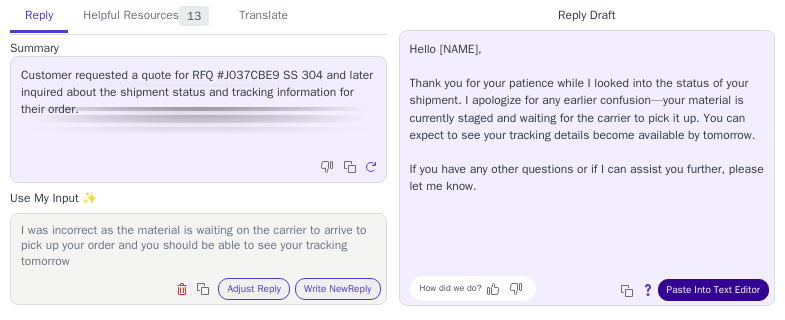 click on "Paste Into Text Editor" at bounding box center [713, 290] 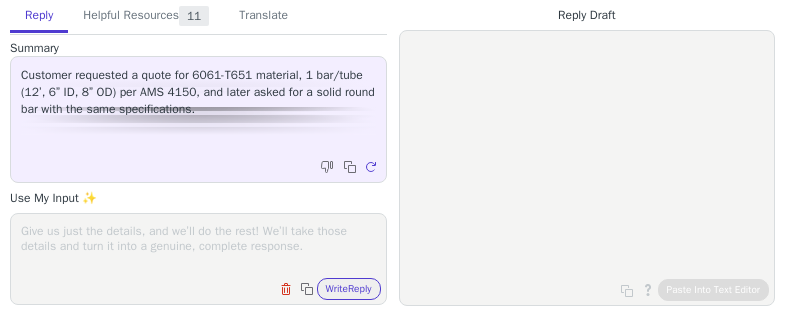 scroll, scrollTop: 0, scrollLeft: 0, axis: both 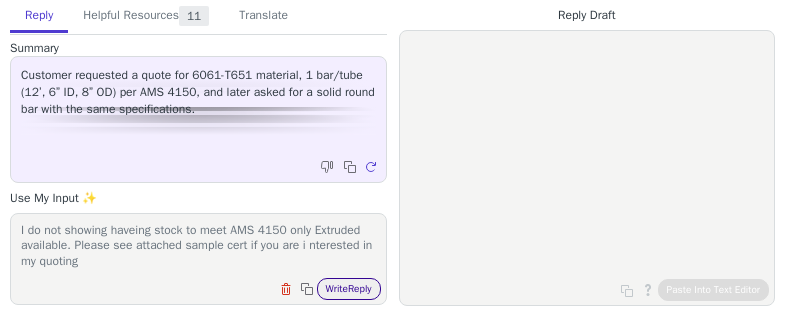 type on "I do not showing haveing stock to meet AMS 4150 only Extruded available. Please see attached sample cert if you are i nterested in my quoting" 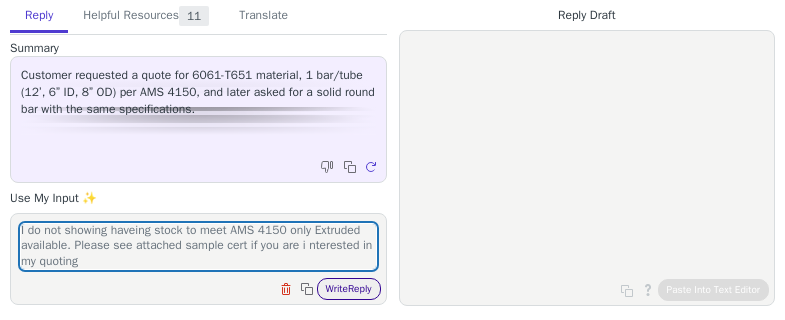click on "Write  Reply" at bounding box center [349, 289] 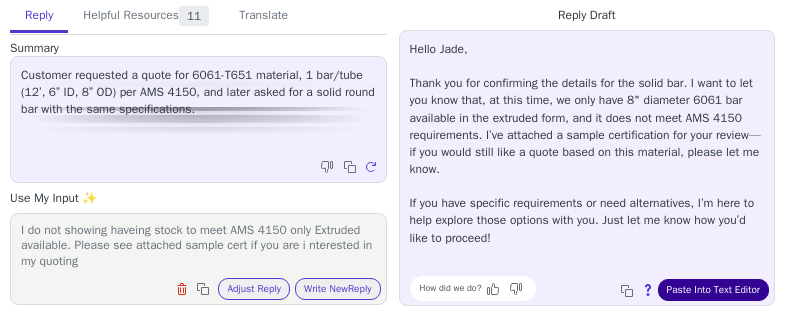 click on "Paste Into Text Editor" at bounding box center [713, 290] 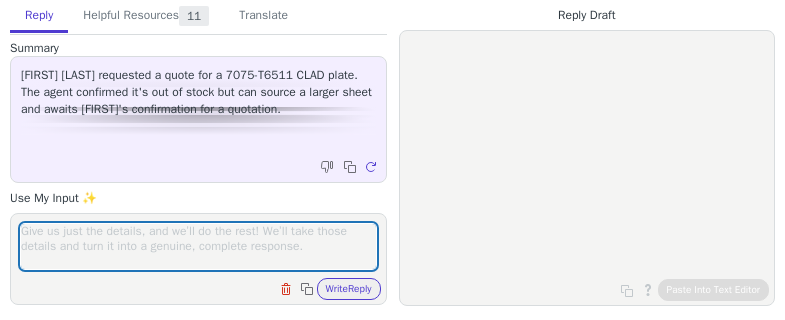 scroll, scrollTop: 0, scrollLeft: 0, axis: both 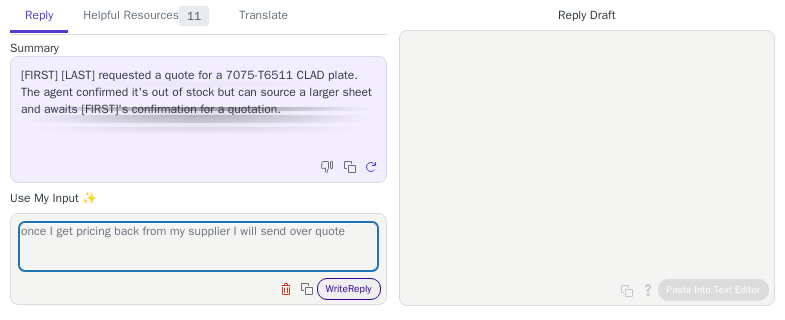 type on "once I get pricing back from my supplier I will send over quote" 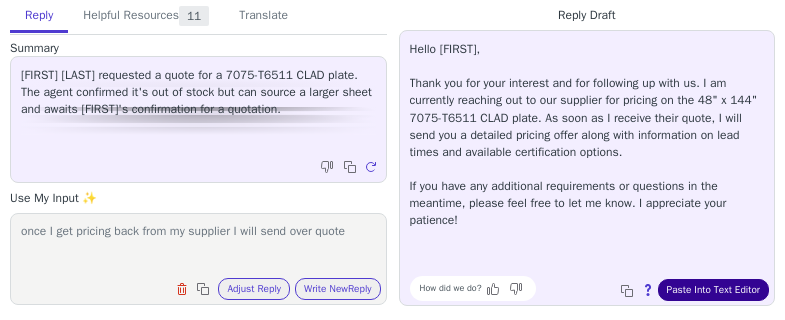 click on "Paste Into Text Editor" at bounding box center (713, 290) 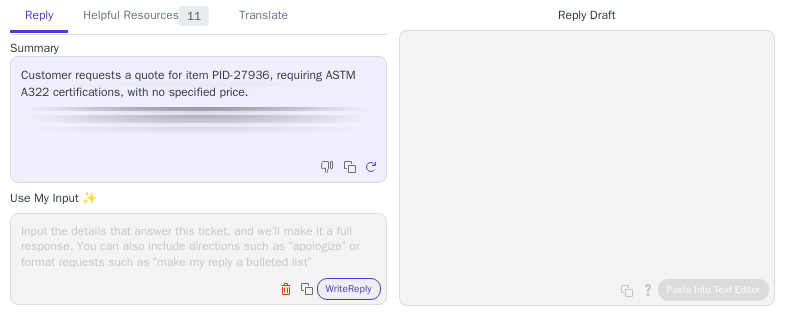 scroll, scrollTop: 0, scrollLeft: 0, axis: both 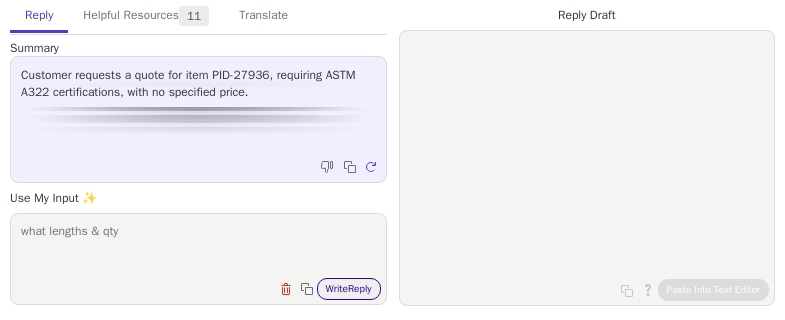 type on "what lengths & qty" 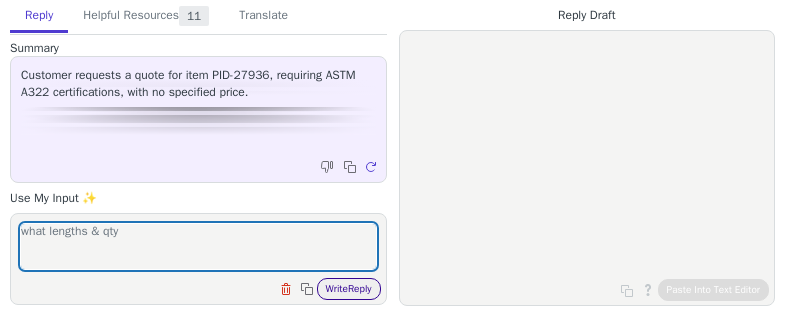 click on "Write  Reply" at bounding box center [349, 289] 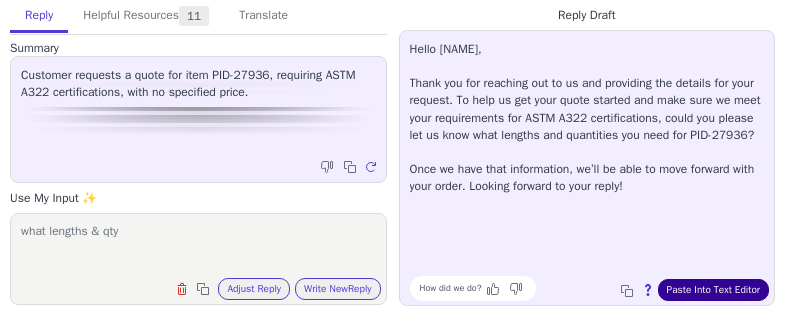 click on "Paste Into Text Editor" at bounding box center [713, 290] 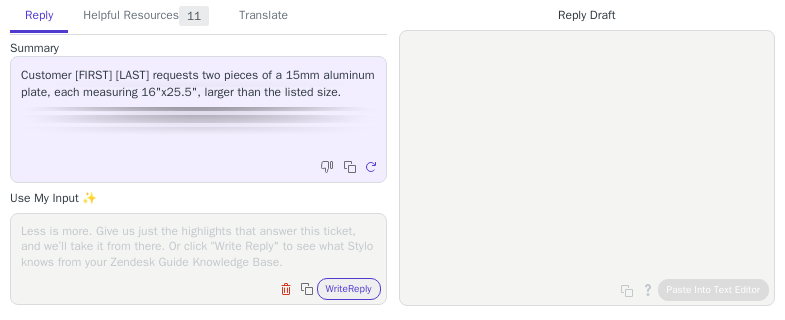 scroll, scrollTop: 0, scrollLeft: 0, axis: both 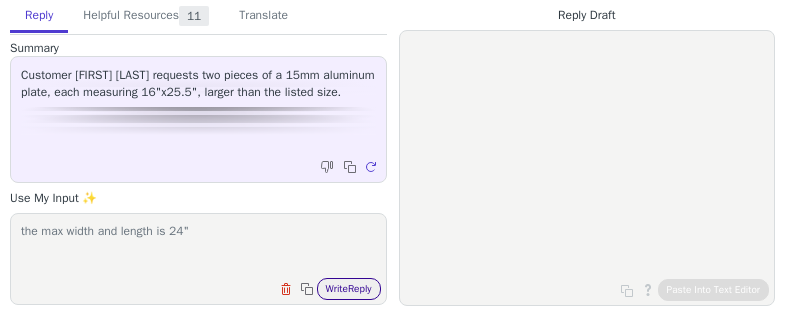 type on "the max width and length is 24"" 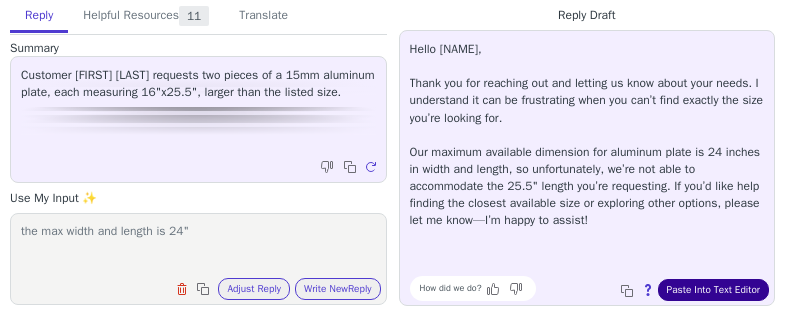 click on "Paste Into Text Editor" at bounding box center [713, 290] 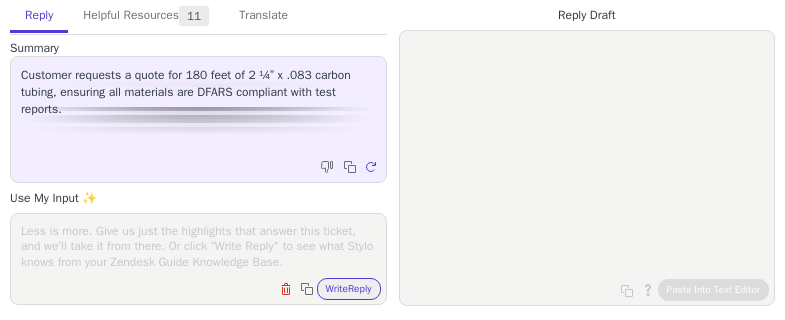 scroll, scrollTop: 0, scrollLeft: 0, axis: both 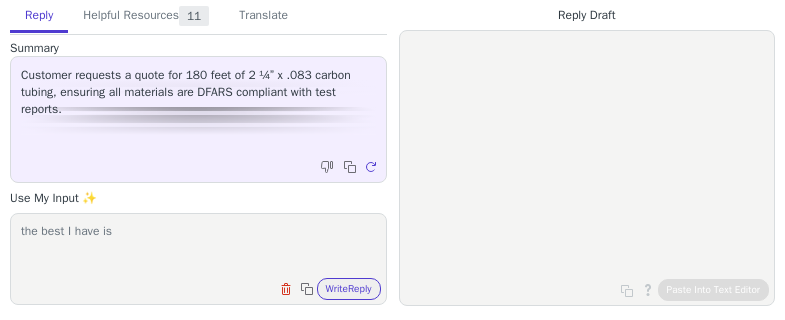 paste on "2.25" OD x 0.083" Wall Carbon Steel Round Tube A787 Aluminized" 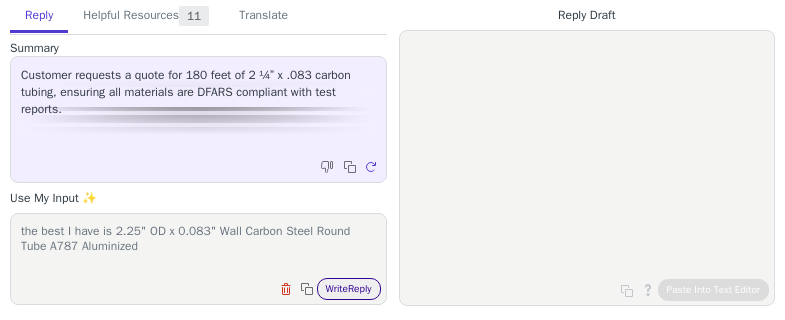 type on "the best I have is 2.25" OD x 0.083" Wall Carbon Steel Round Tube A787 Aluminized" 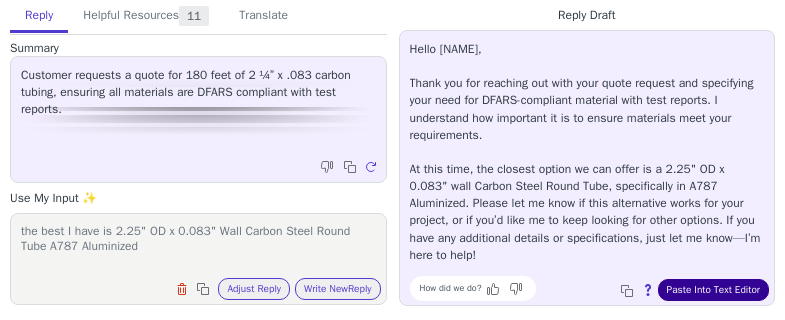click on "Paste Into Text Editor" at bounding box center [713, 290] 